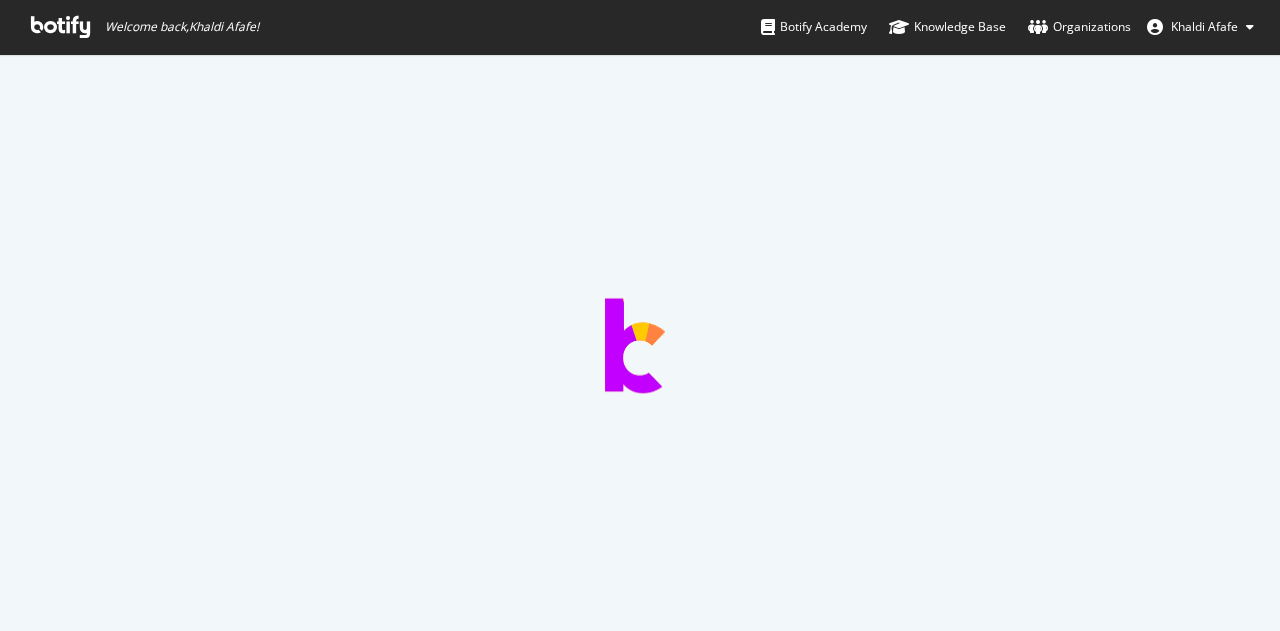 scroll, scrollTop: 0, scrollLeft: 0, axis: both 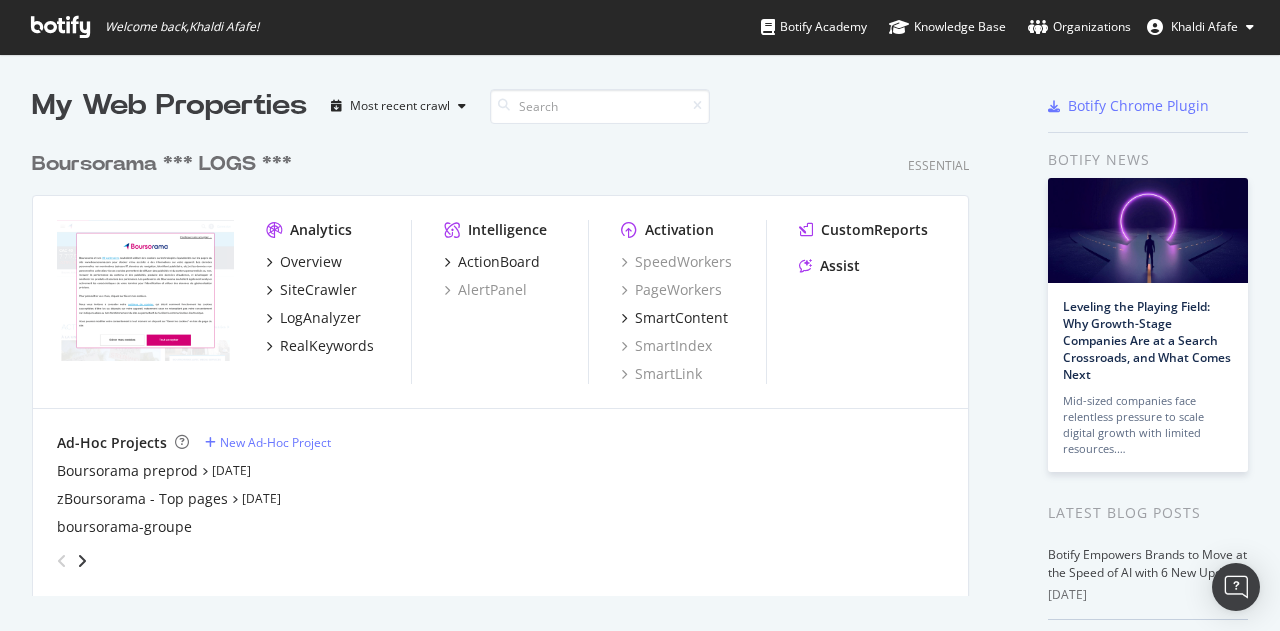 click on "Welcome back,  Khaldi Afafe !" at bounding box center (145, 27) 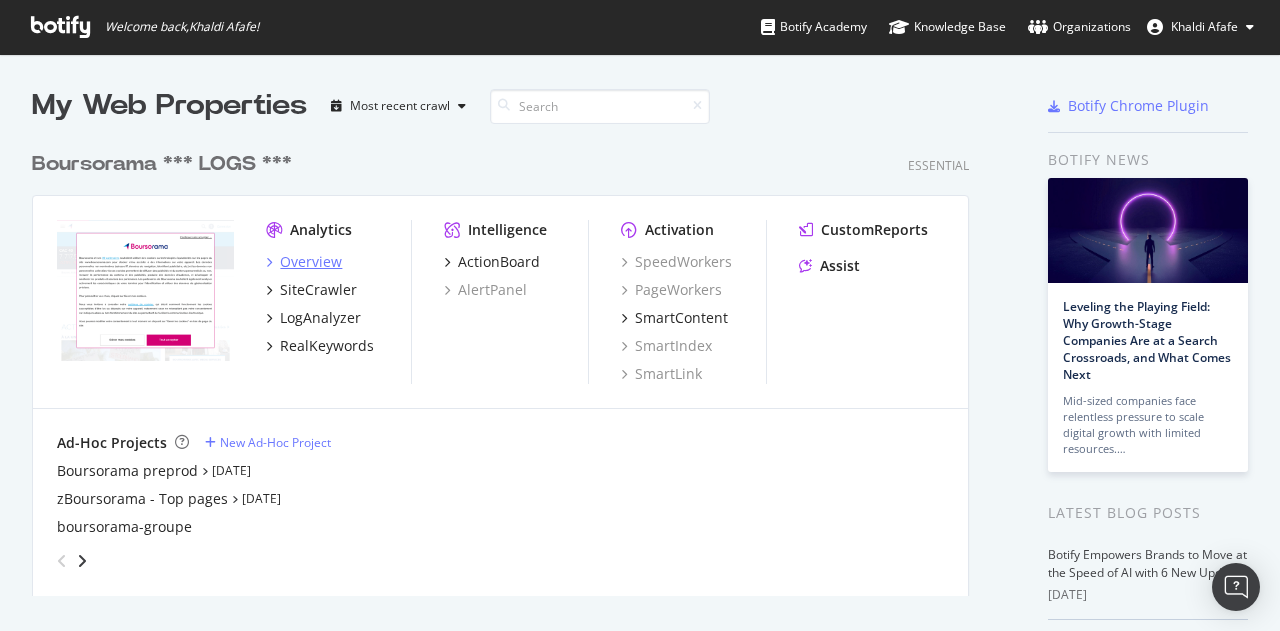 click on "Overview" at bounding box center [311, 262] 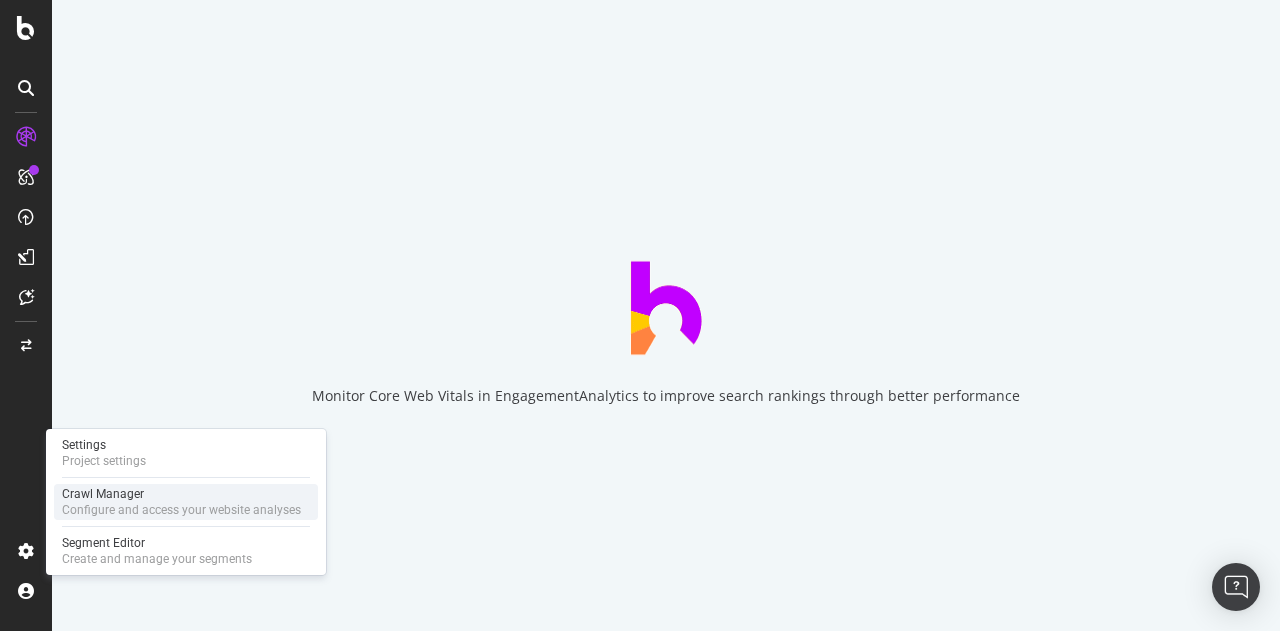 click on "Crawl Manager" at bounding box center (181, 494) 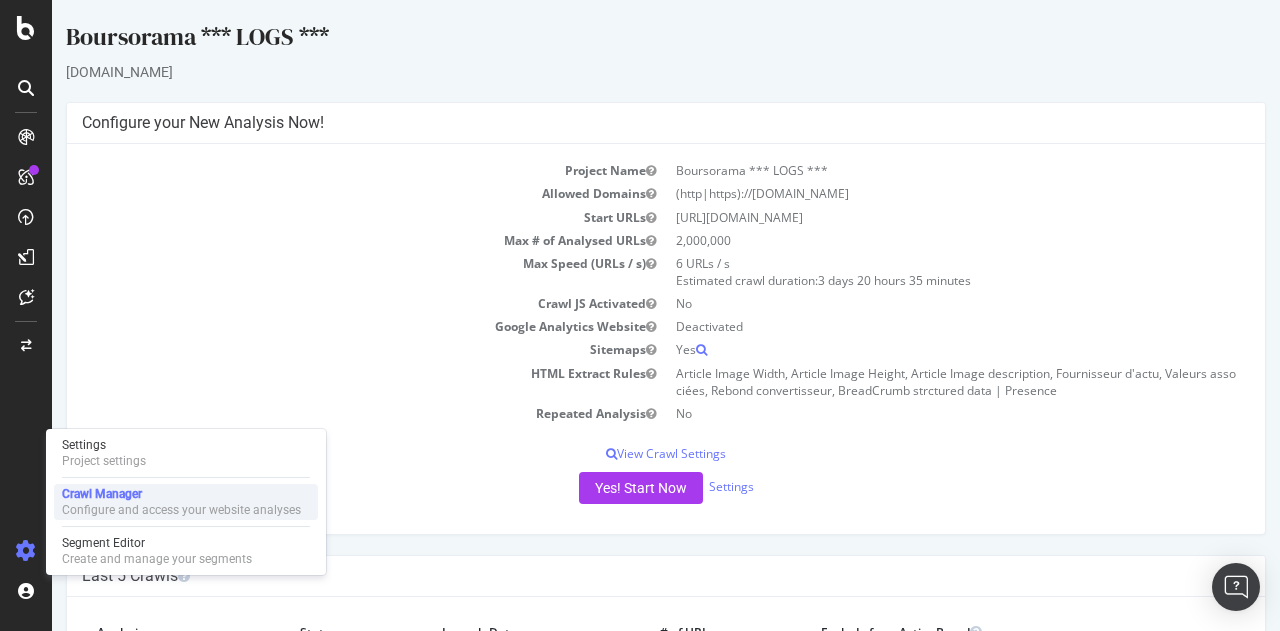 scroll, scrollTop: 0, scrollLeft: 0, axis: both 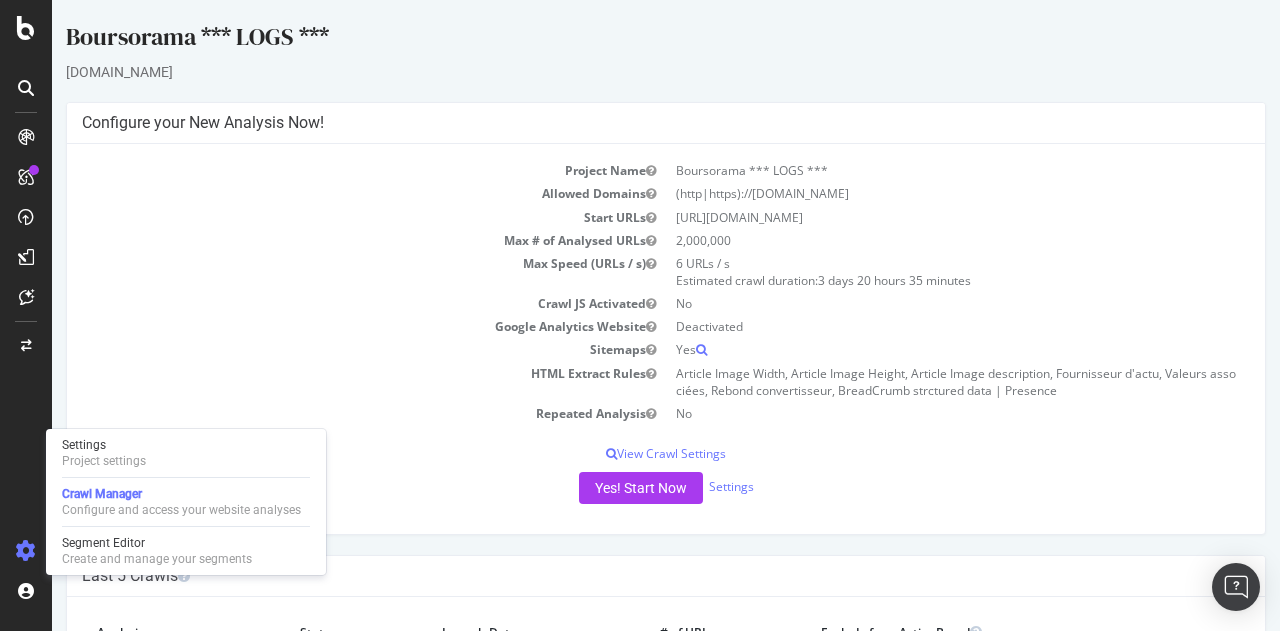 click on "Max # of Analysed URLs" at bounding box center (374, 240) 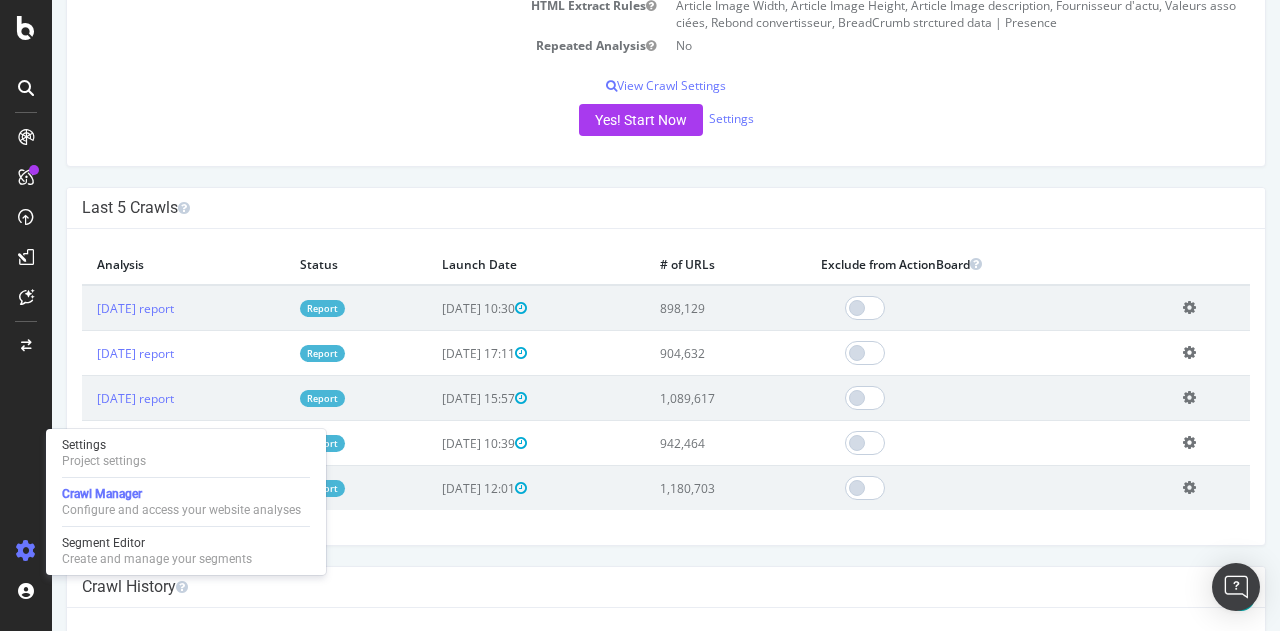 scroll, scrollTop: 371, scrollLeft: 0, axis: vertical 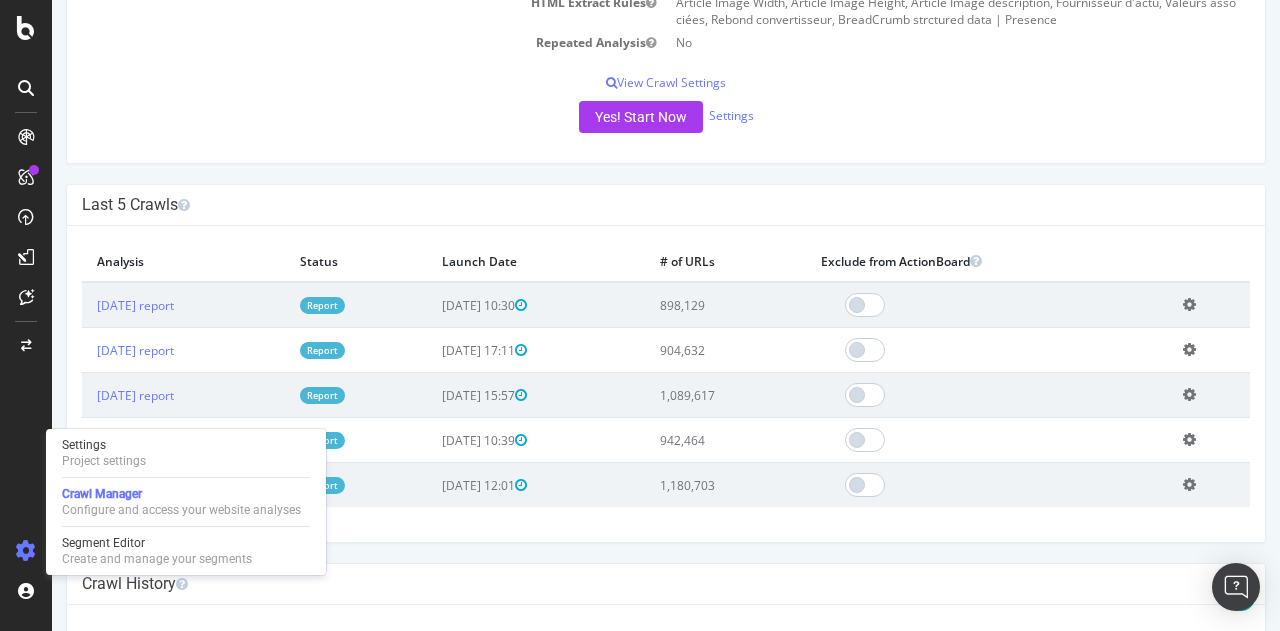 click on "Last 5 Crawls" at bounding box center [666, 205] 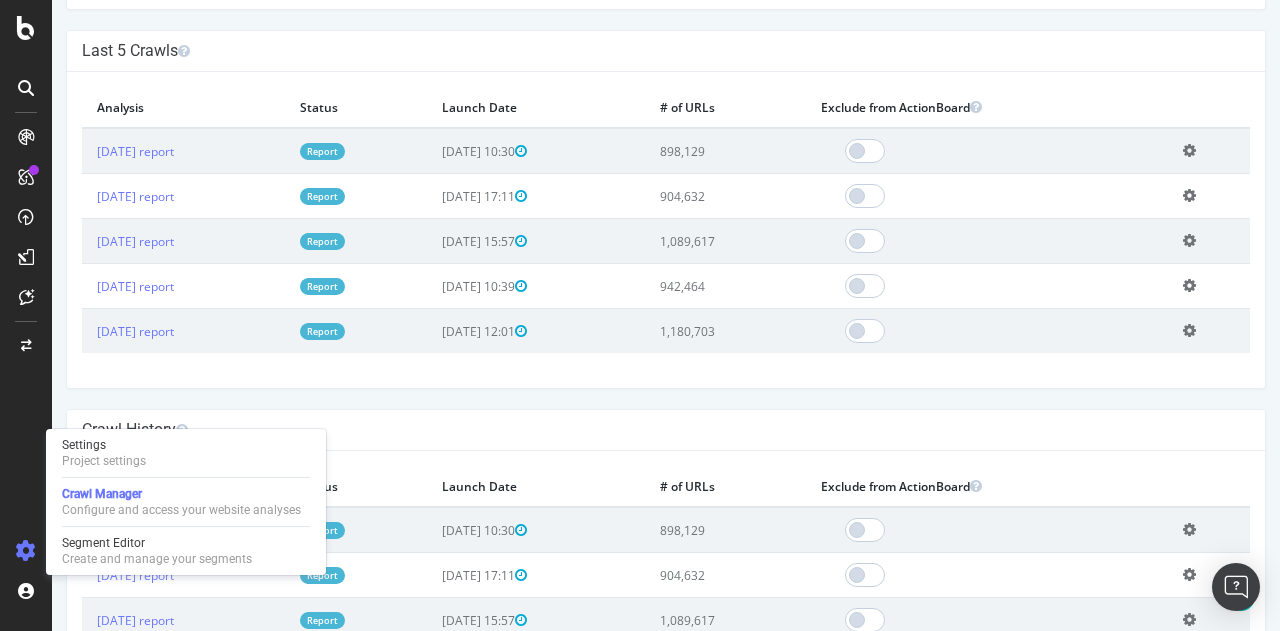 scroll, scrollTop: 841, scrollLeft: 0, axis: vertical 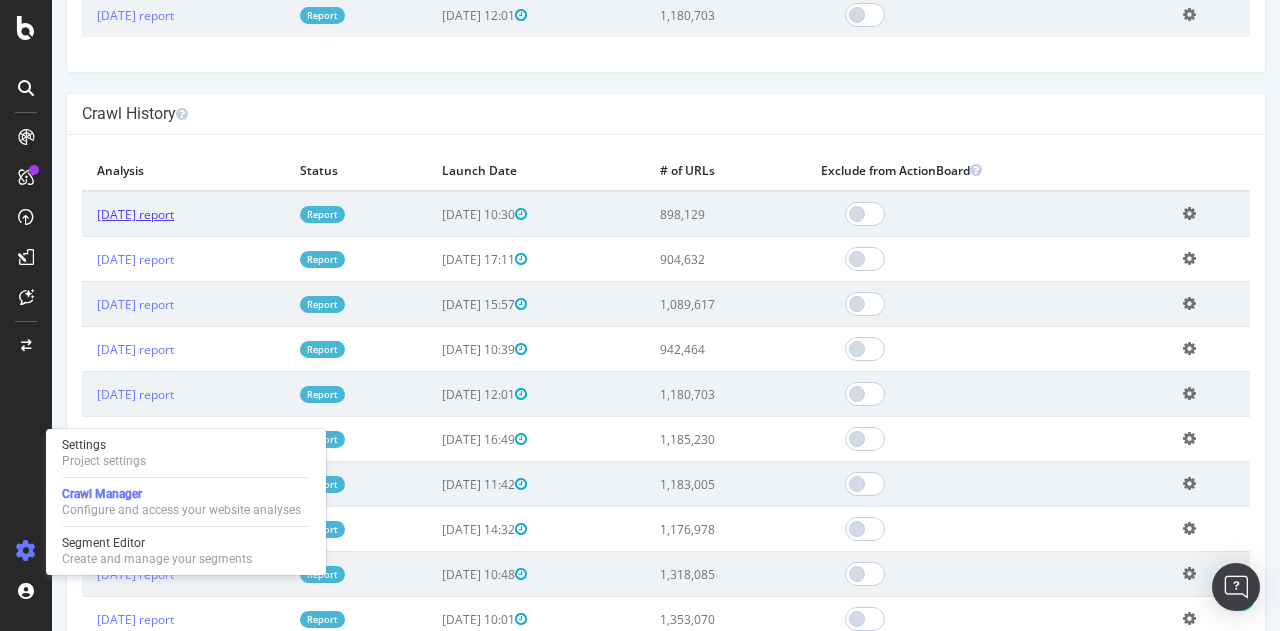 click on "[DATE]
report" at bounding box center [135, 214] 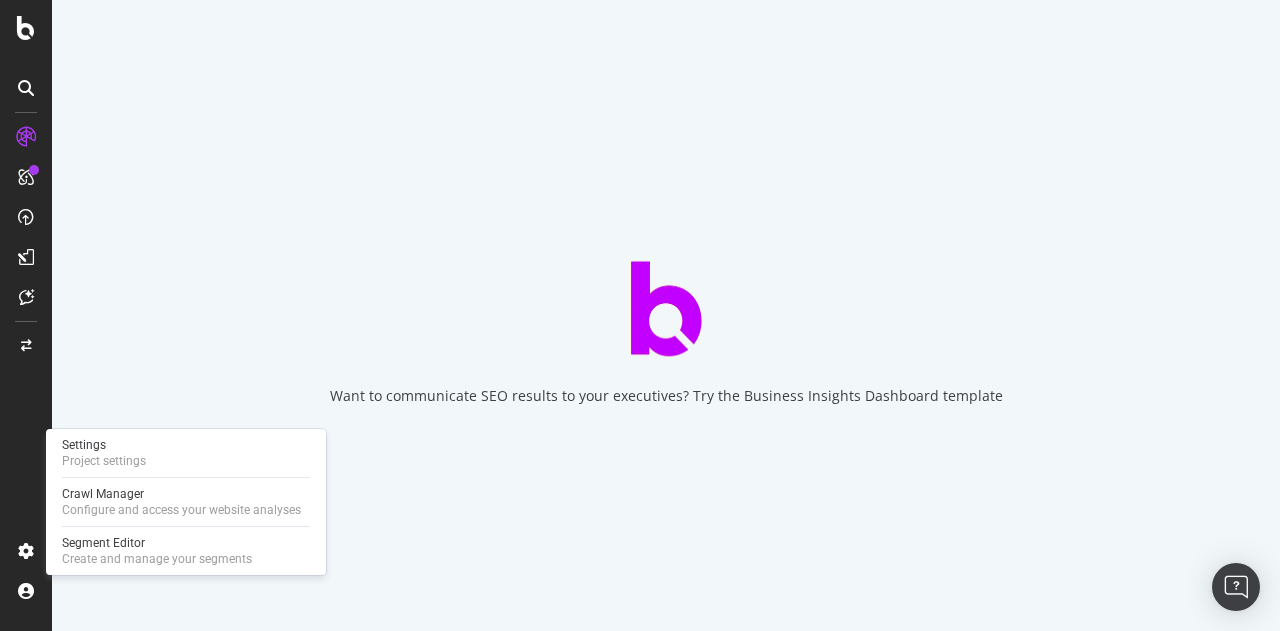 scroll, scrollTop: 0, scrollLeft: 0, axis: both 